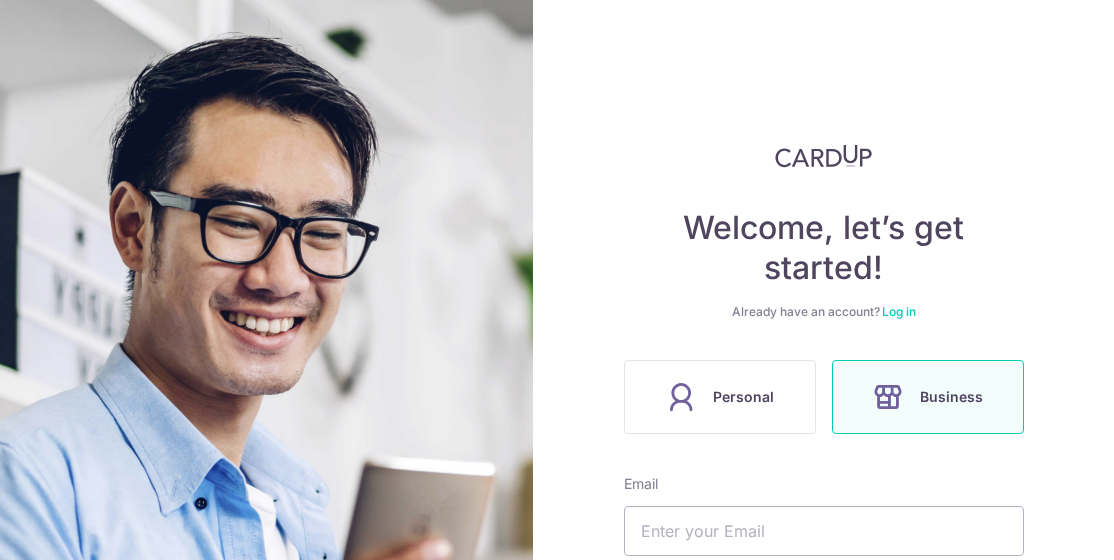 scroll, scrollTop: 0, scrollLeft: 0, axis: both 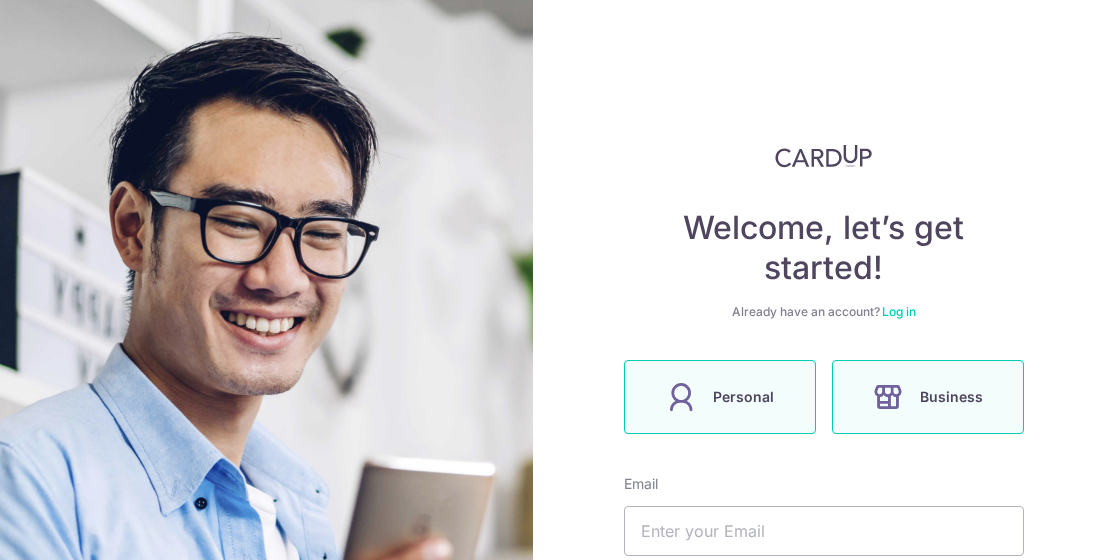 click on "Personal" at bounding box center (720, 397) 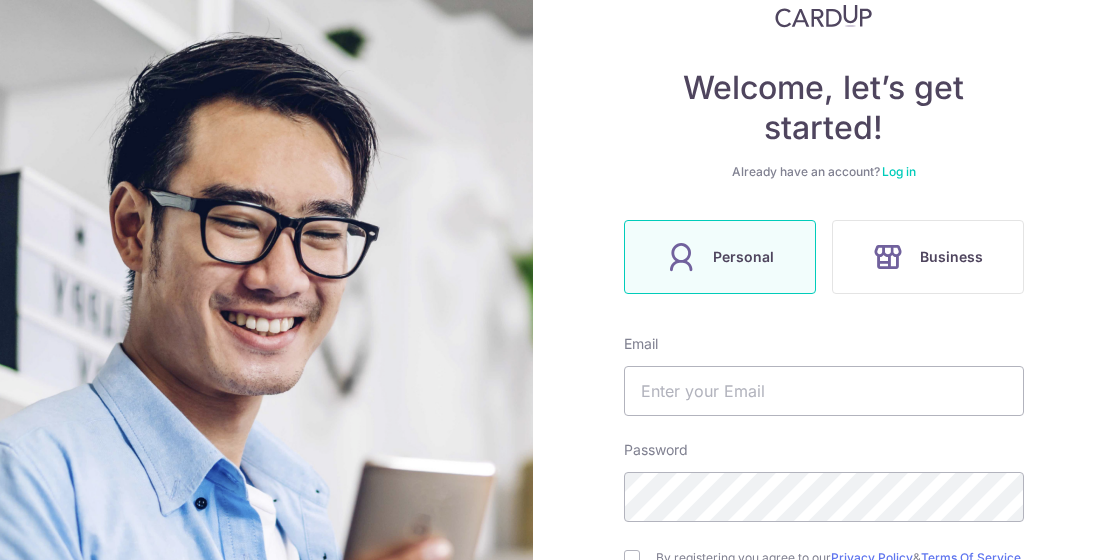 scroll, scrollTop: 200, scrollLeft: 0, axis: vertical 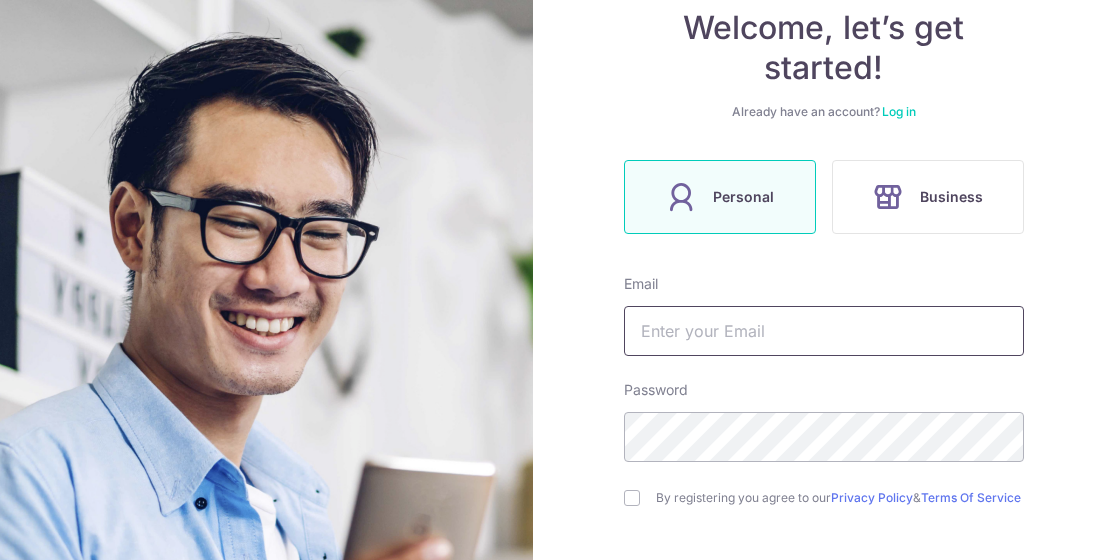 click at bounding box center [824, 331] 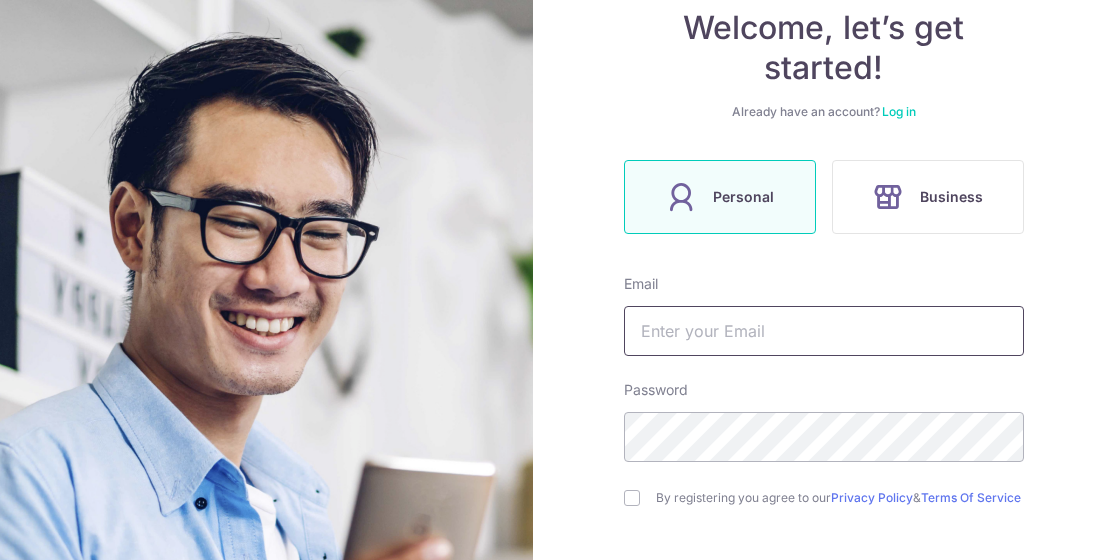type on "phyu.mw@gmail.com" 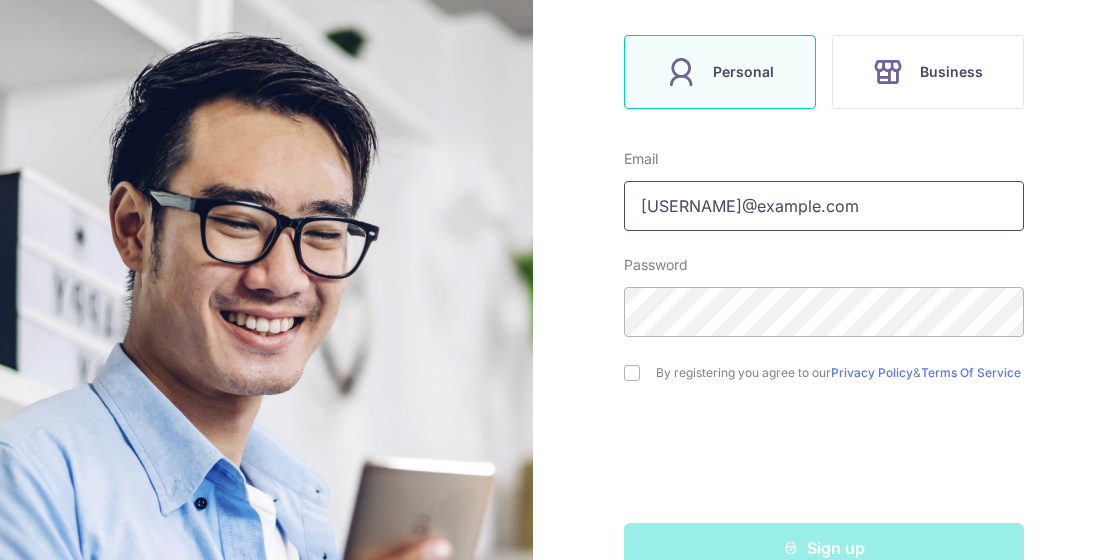scroll, scrollTop: 376, scrollLeft: 0, axis: vertical 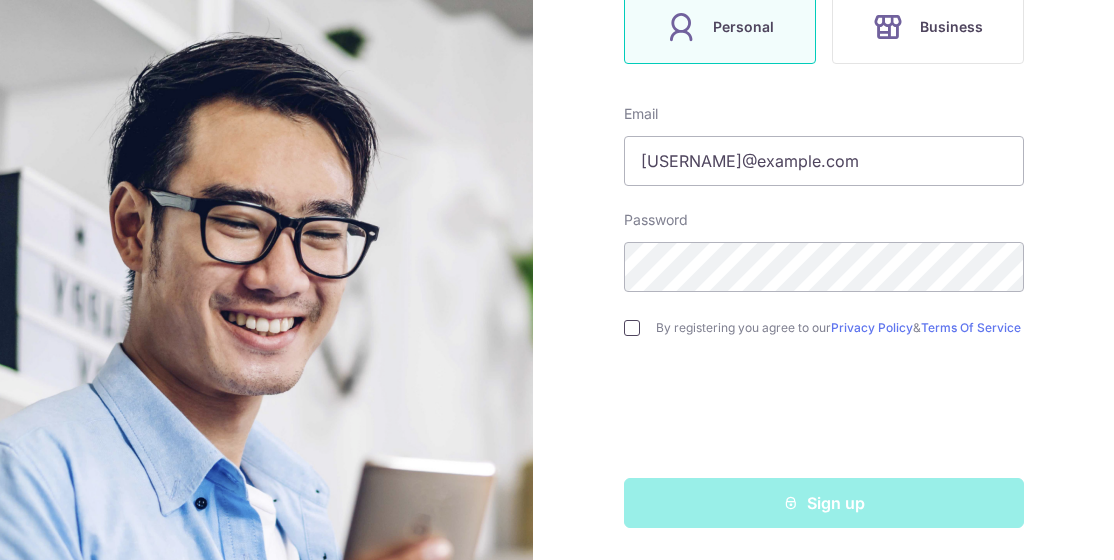 click at bounding box center (632, 328) 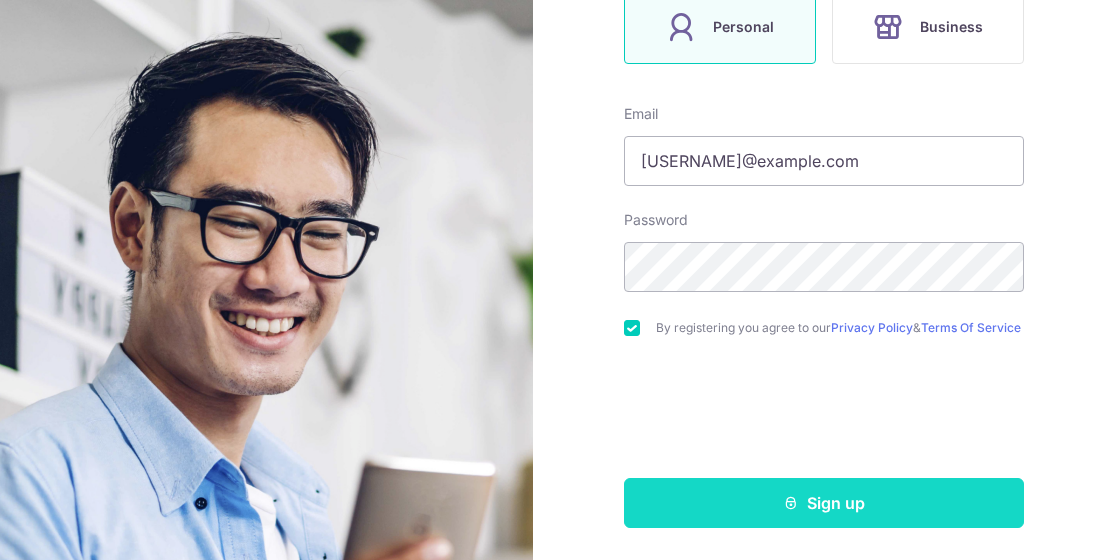 click on "Sign up" at bounding box center [824, 503] 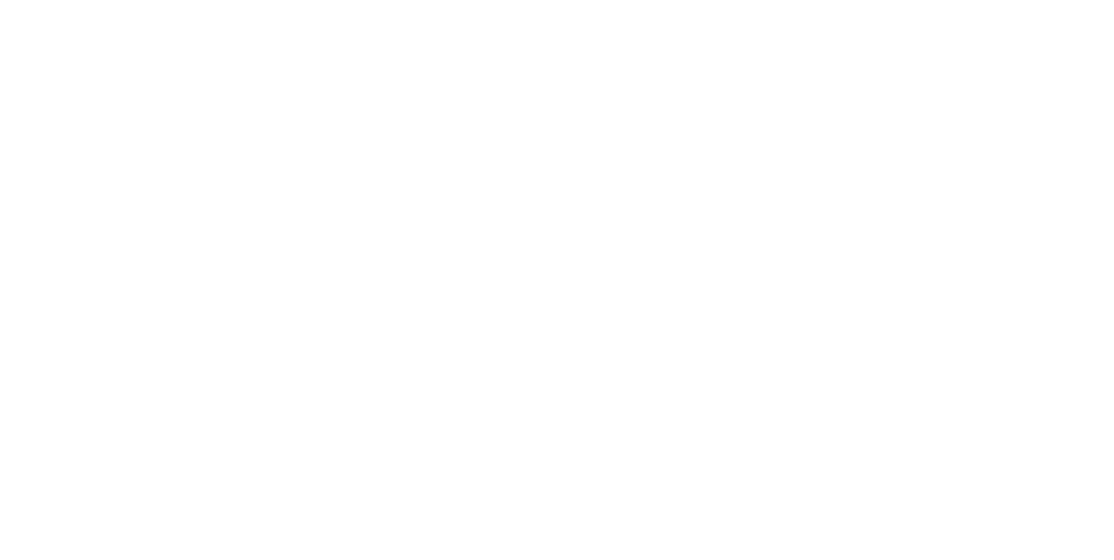 scroll, scrollTop: 0, scrollLeft: 0, axis: both 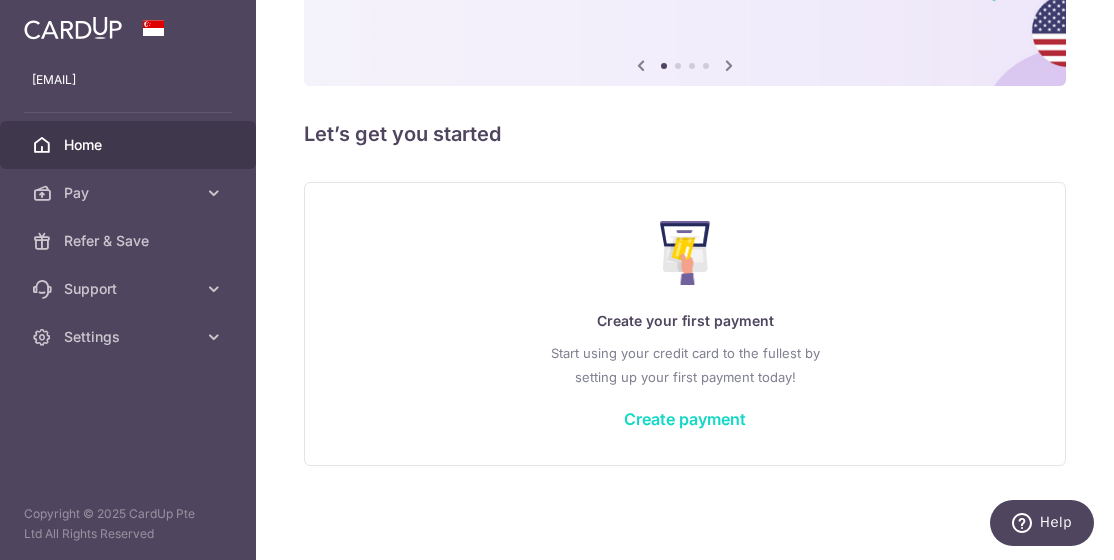 click on "Create payment" at bounding box center (685, 419) 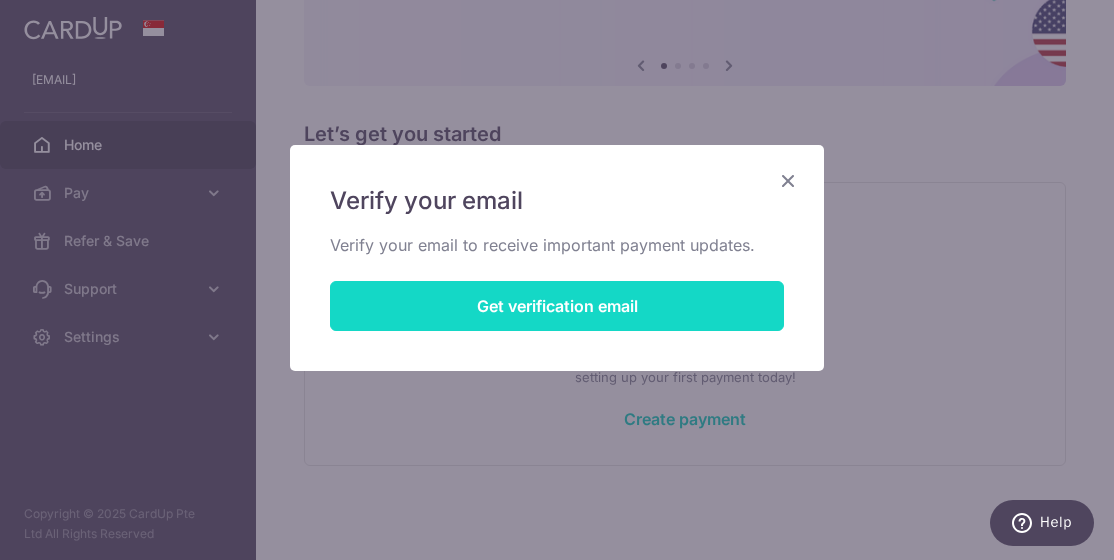 click on "Get verification email" at bounding box center (557, 306) 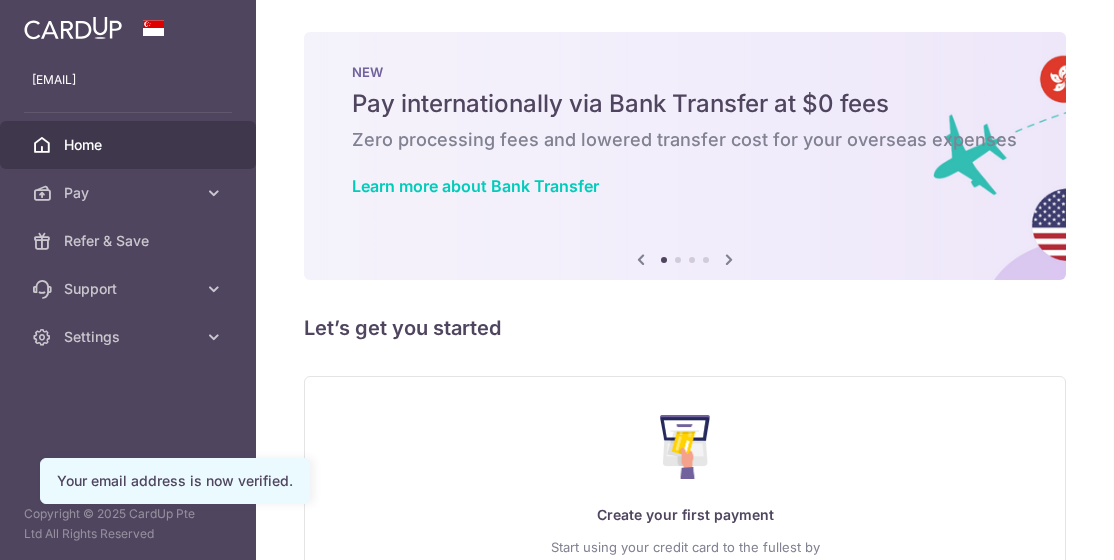 scroll, scrollTop: 0, scrollLeft: 0, axis: both 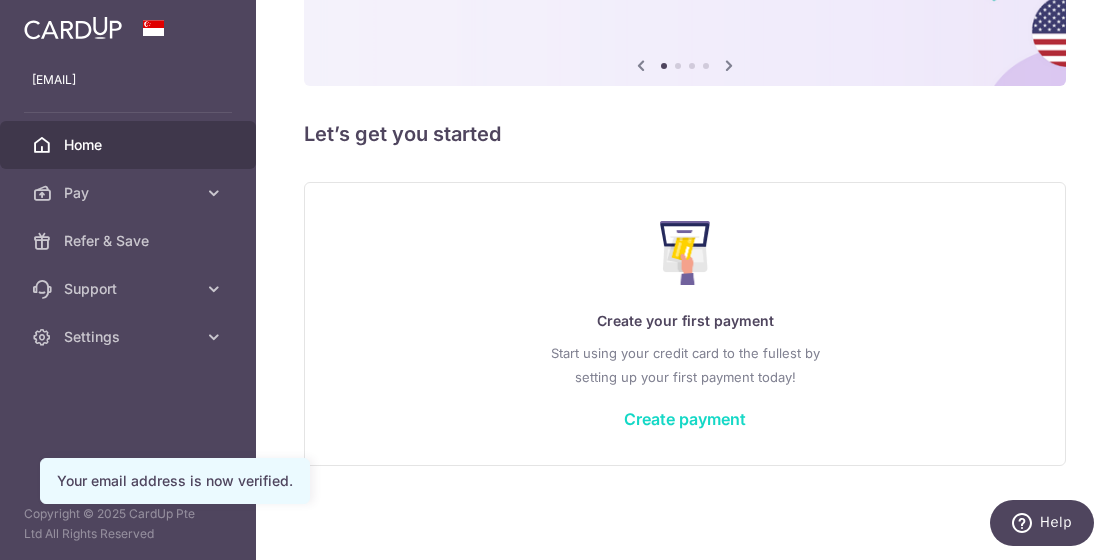 click on "Create payment" at bounding box center (685, 419) 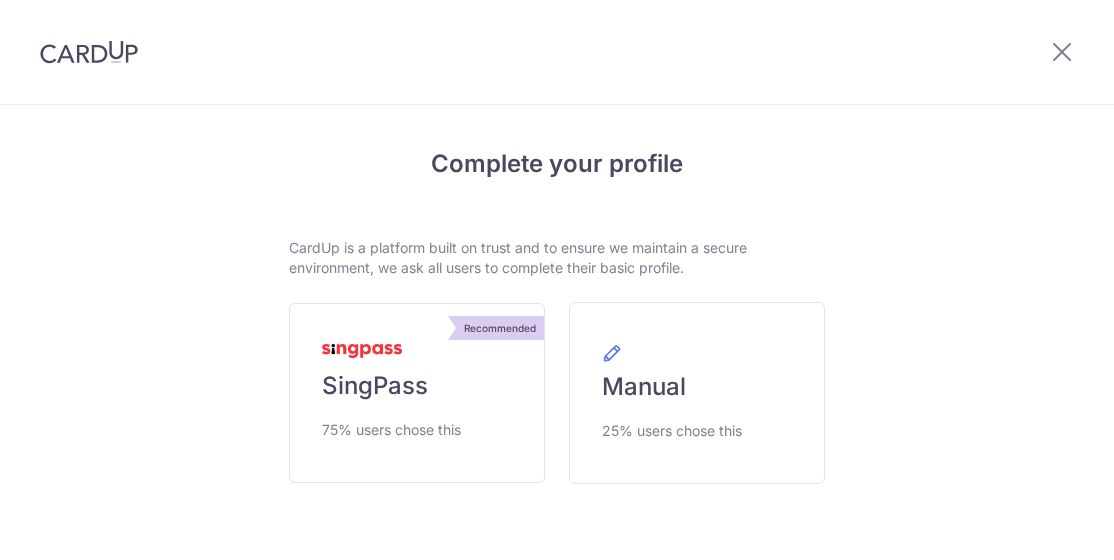 scroll, scrollTop: 0, scrollLeft: 0, axis: both 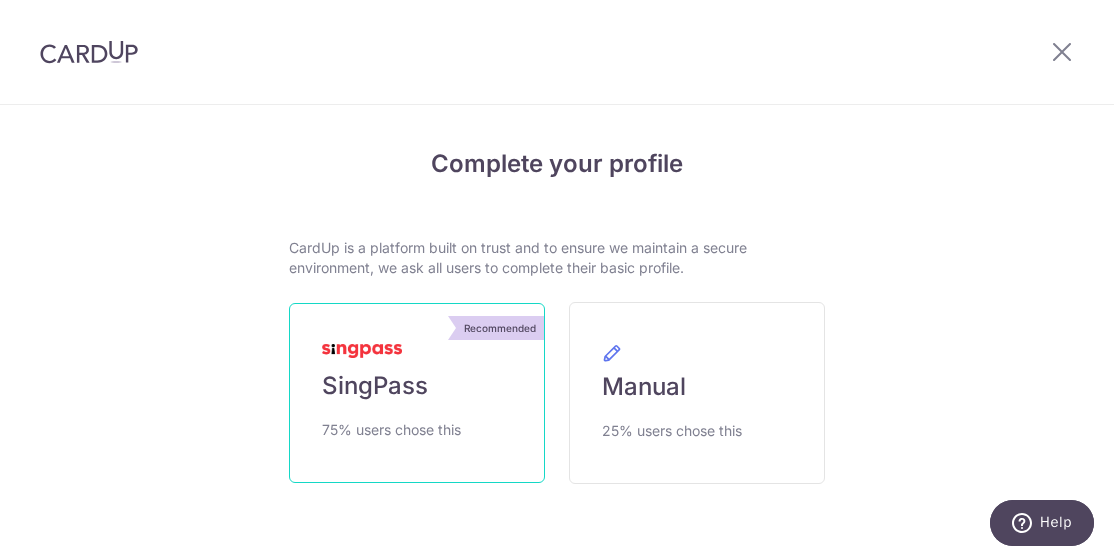 click on "SingPass" at bounding box center [375, 386] 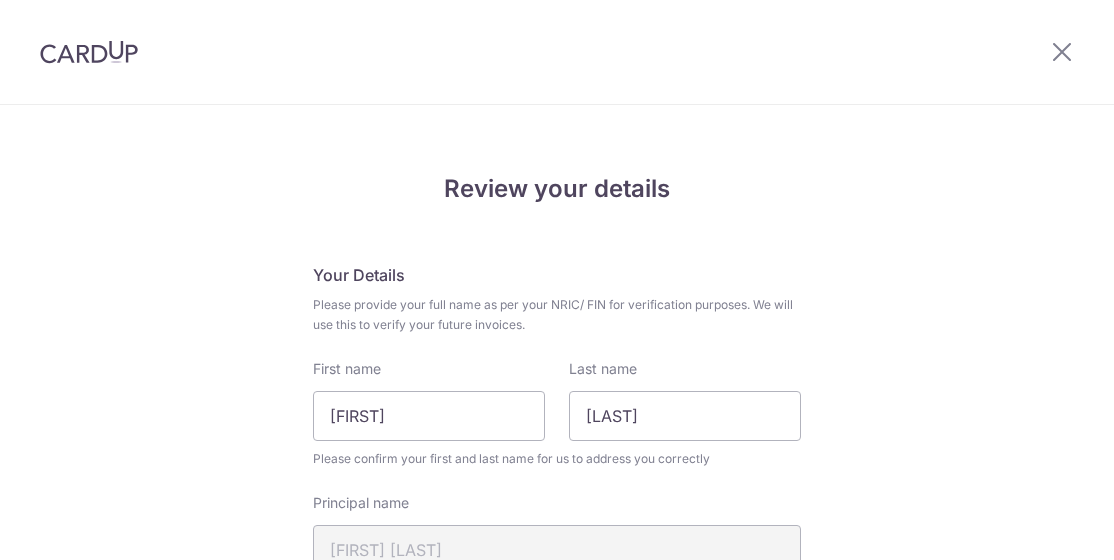 scroll, scrollTop: 0, scrollLeft: 0, axis: both 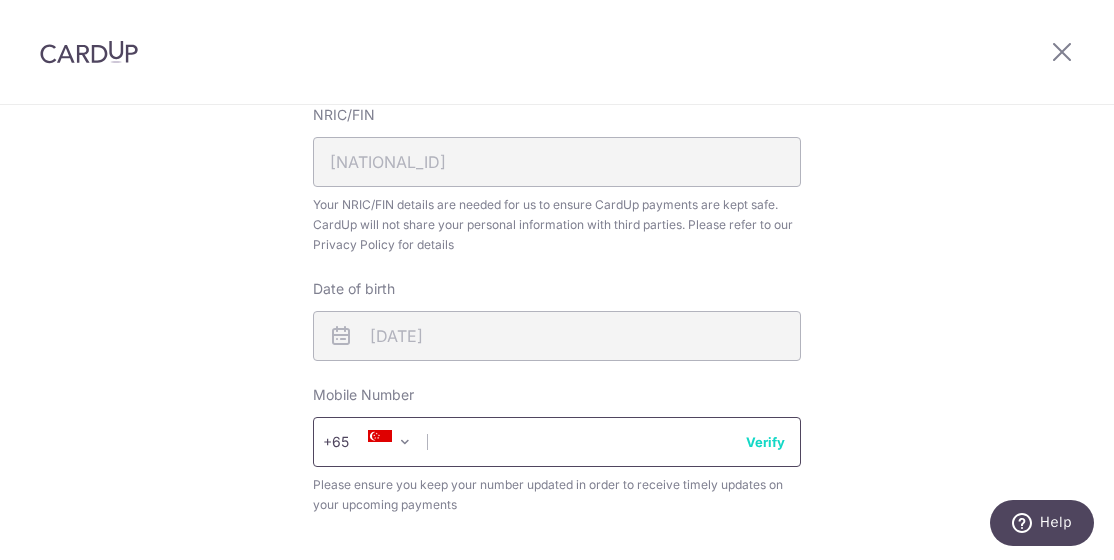 click at bounding box center (557, 442) 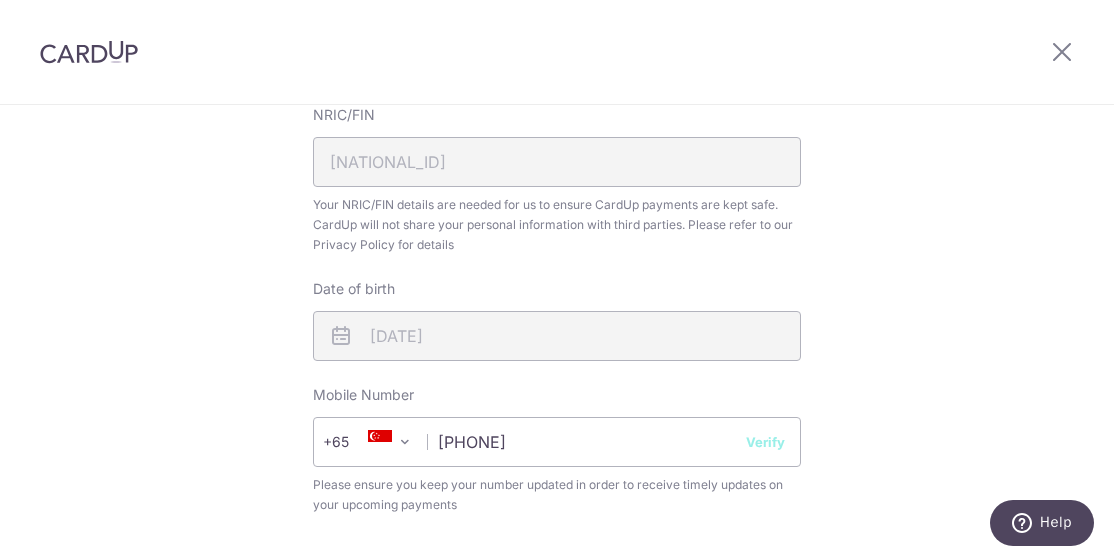 select on "65" 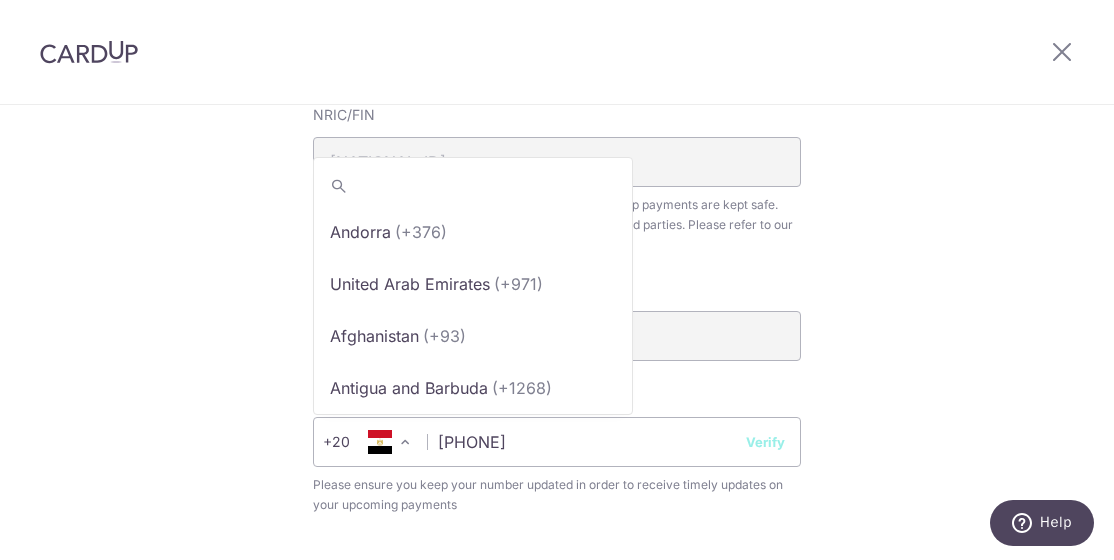 click at bounding box center (405, 442) 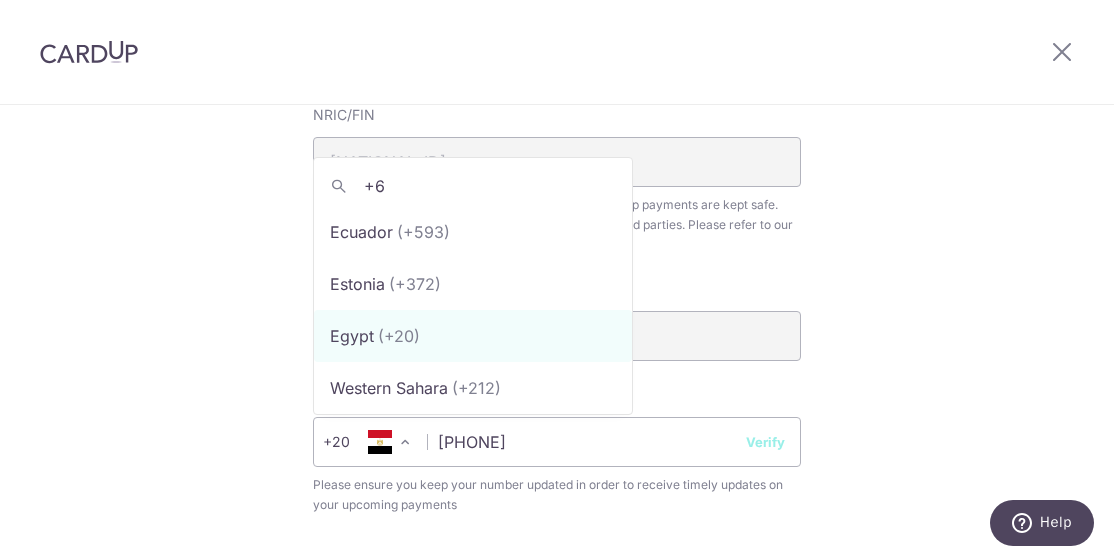scroll, scrollTop: 0, scrollLeft: 0, axis: both 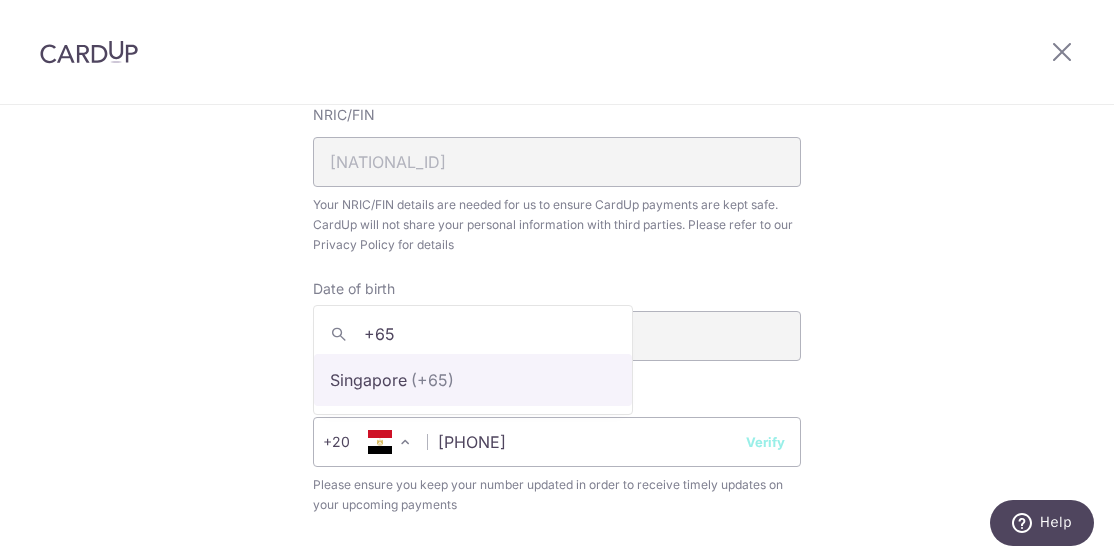 type on "+65" 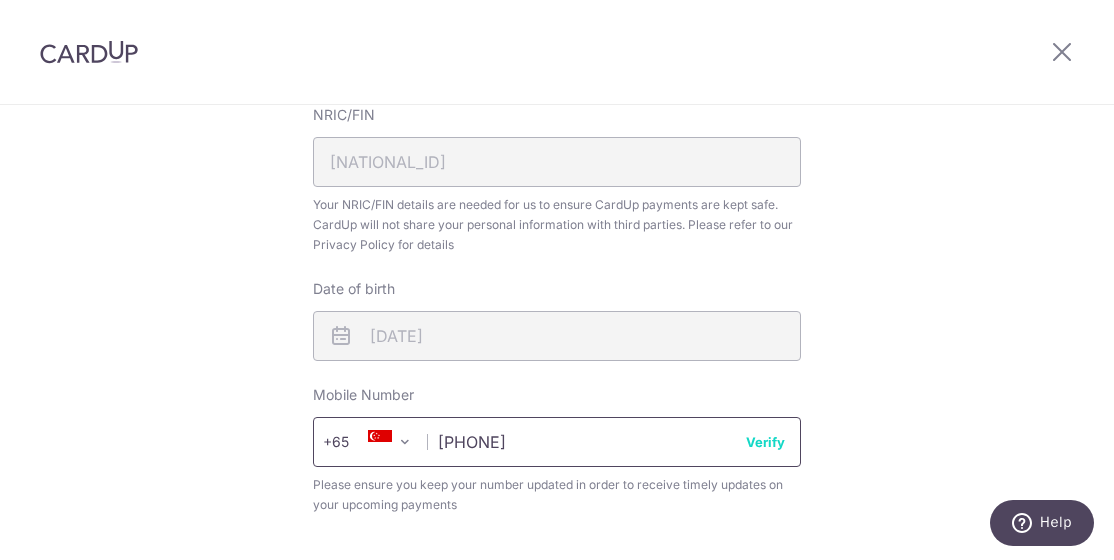 click on "[PHONE]" at bounding box center [557, 442] 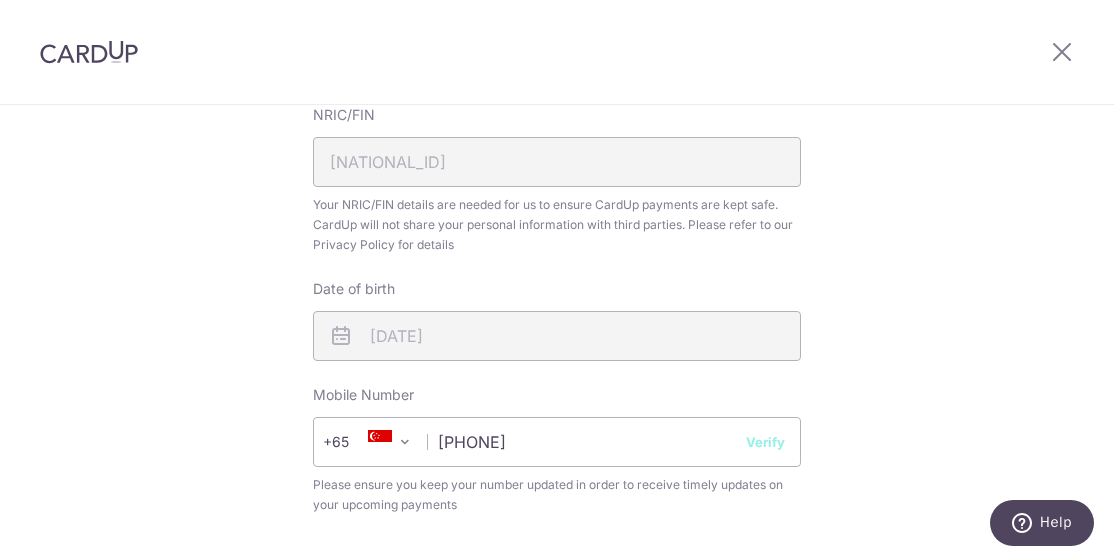 click on "Review your details
Your Details
Please provide your full name as per your NRIC/ FIN for verification purposes. We will use this to verify your future invoices.
First name
[FIRST]
Last name
[LAST]
Please confirm your first and last name for us to address you correctly
Principal name
[LAST] [FIRST]
Registered address
[NUMBER], [STREET], [NUMBER], [NUMBER], [CITY], [POSTAL_CODE]" at bounding box center (557, 193) 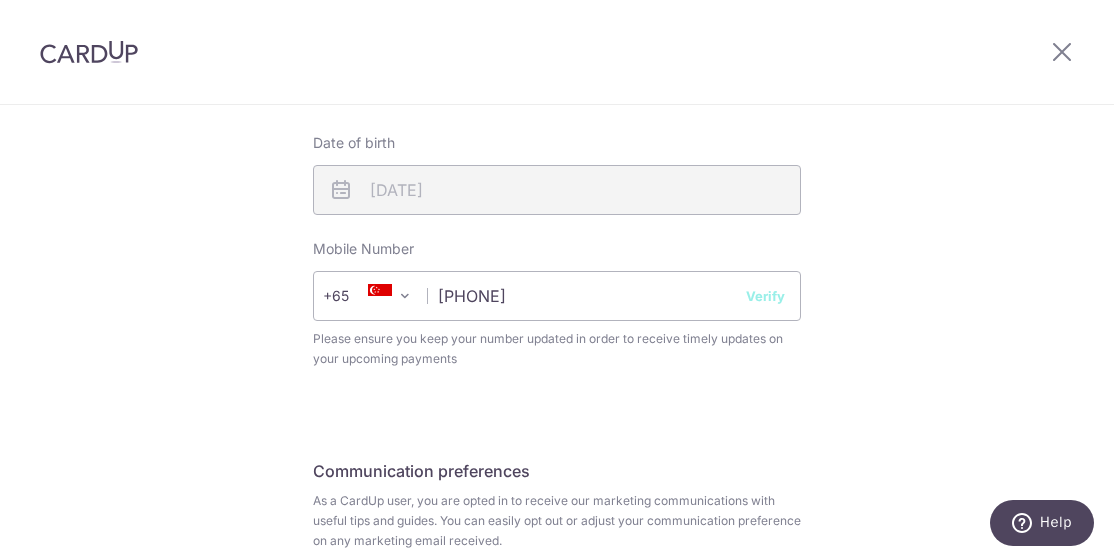 scroll, scrollTop: 800, scrollLeft: 0, axis: vertical 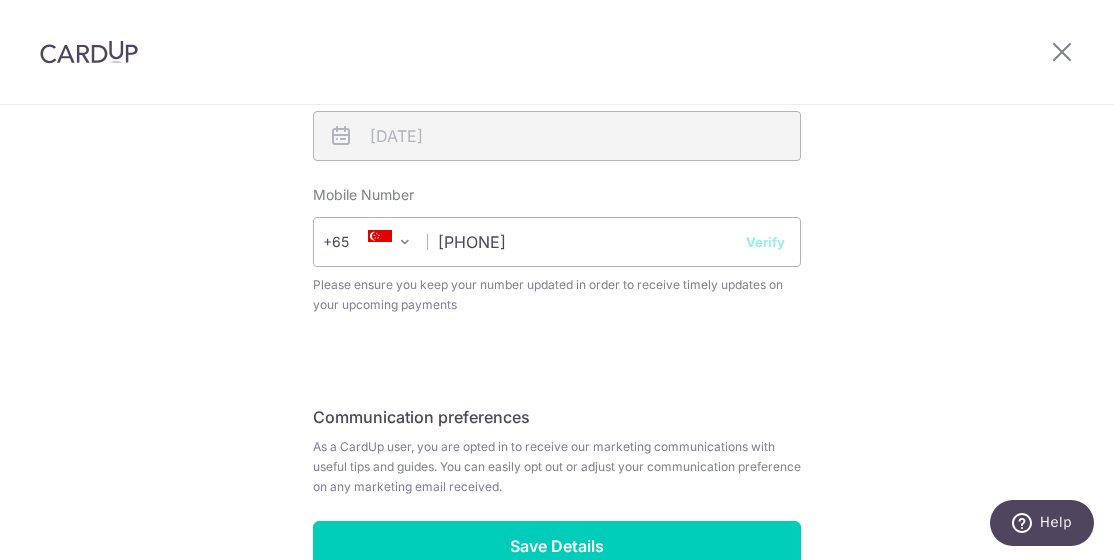 click on "Verify" at bounding box center [765, 242] 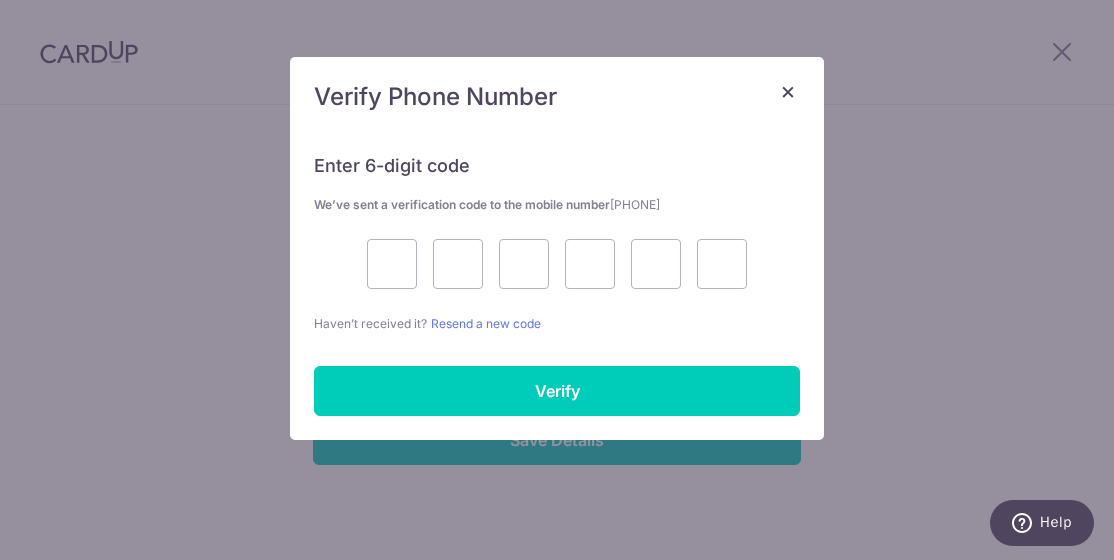 scroll, scrollTop: 920, scrollLeft: 0, axis: vertical 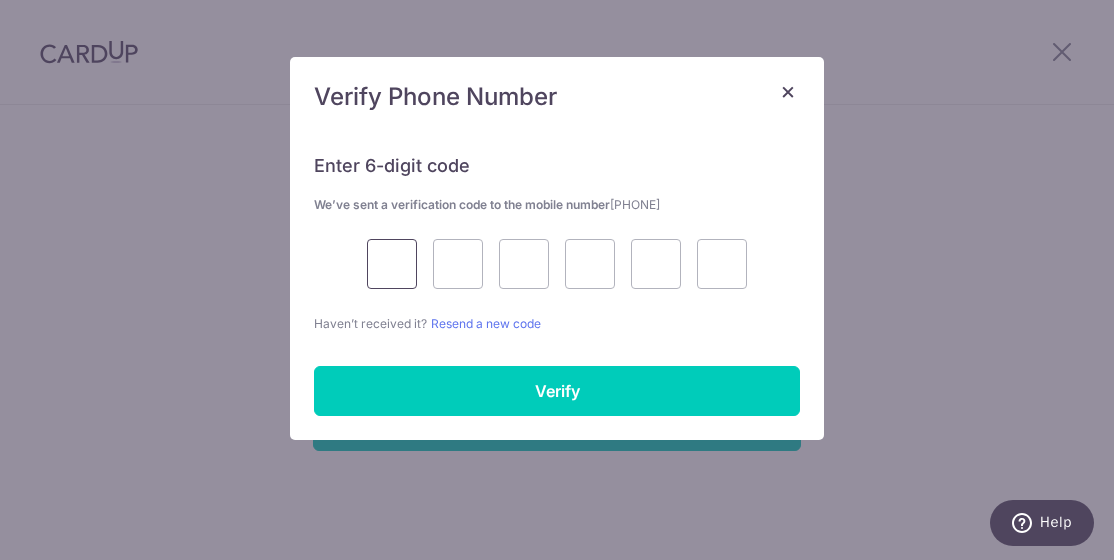 click at bounding box center (392, 264) 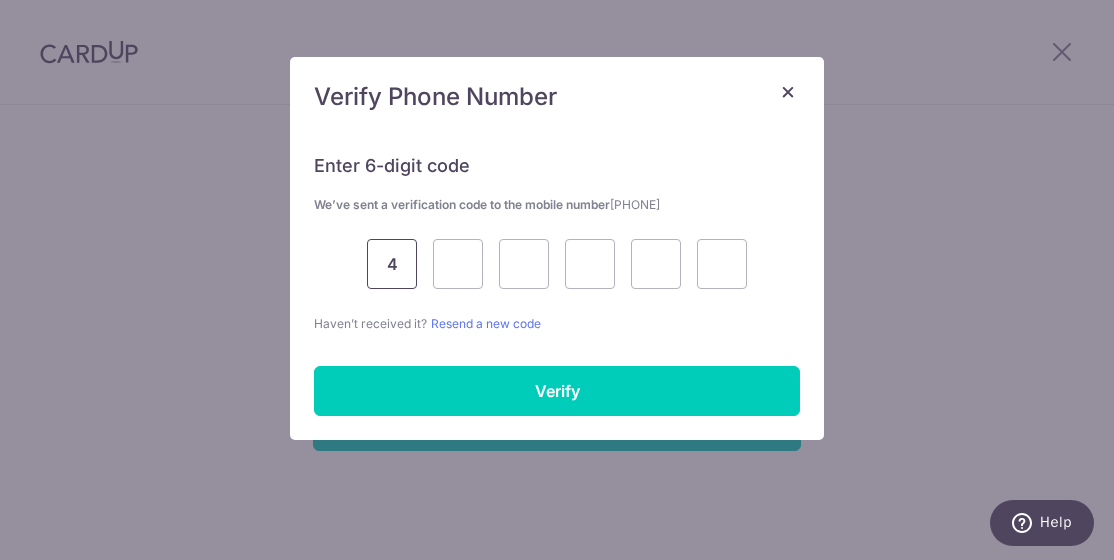 type on "4" 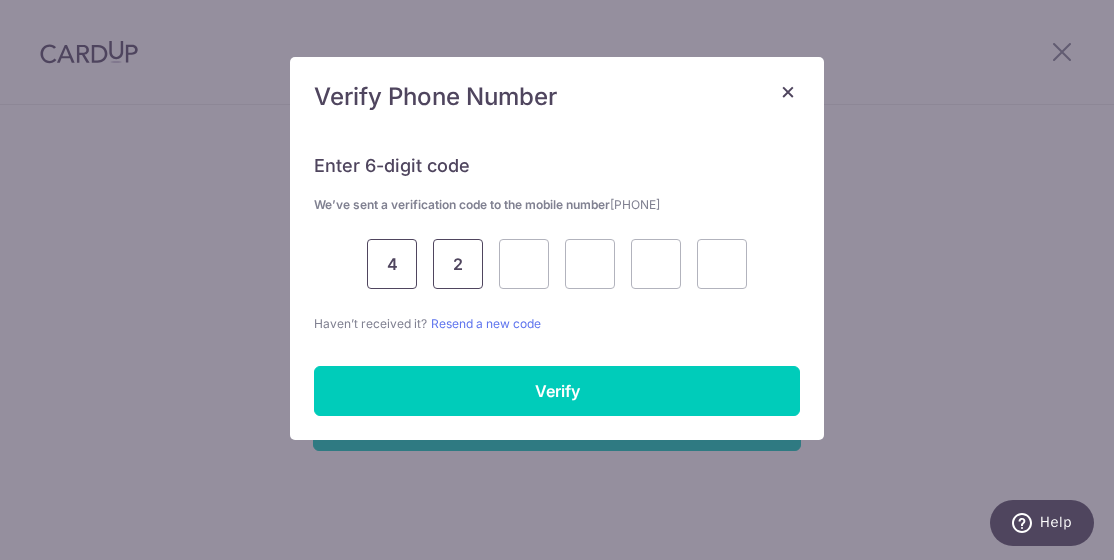 type on "2" 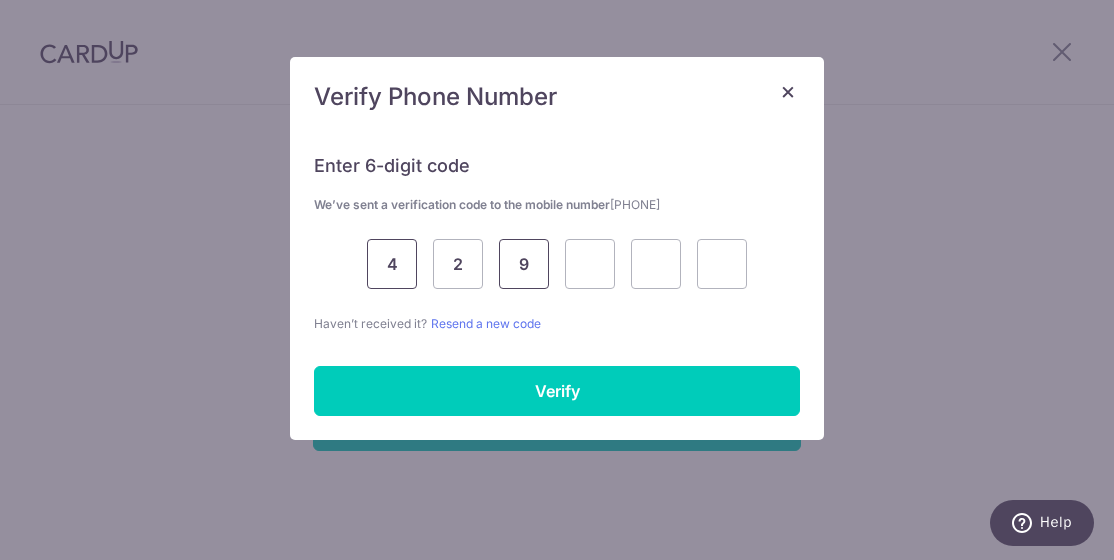type on "9" 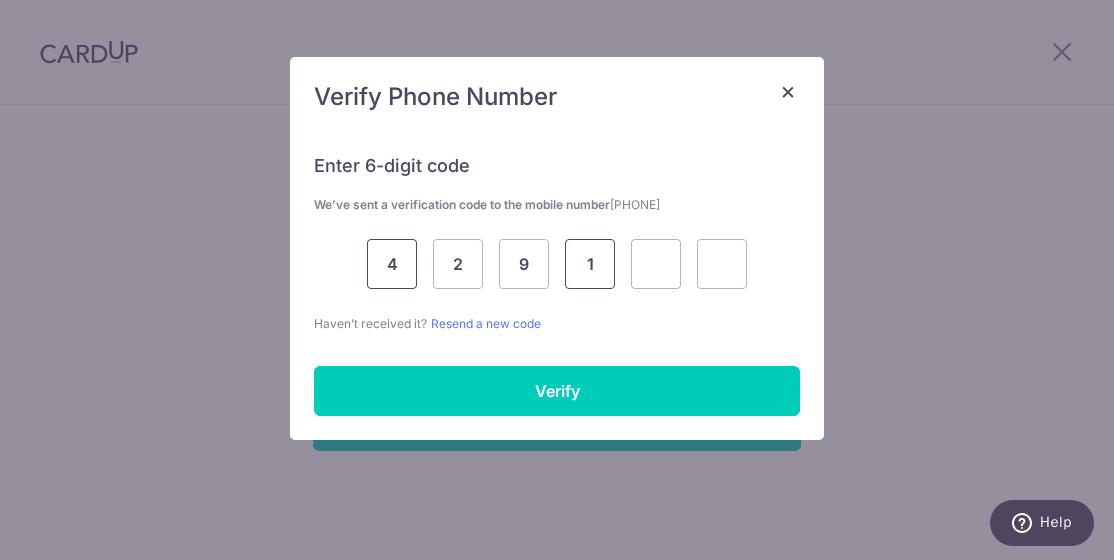 type on "1" 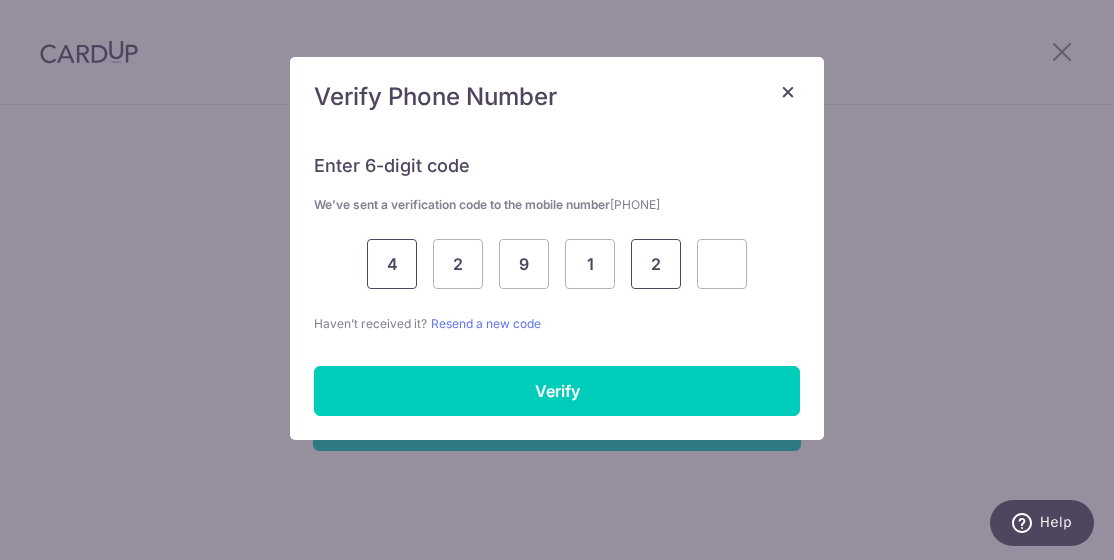 type on "2" 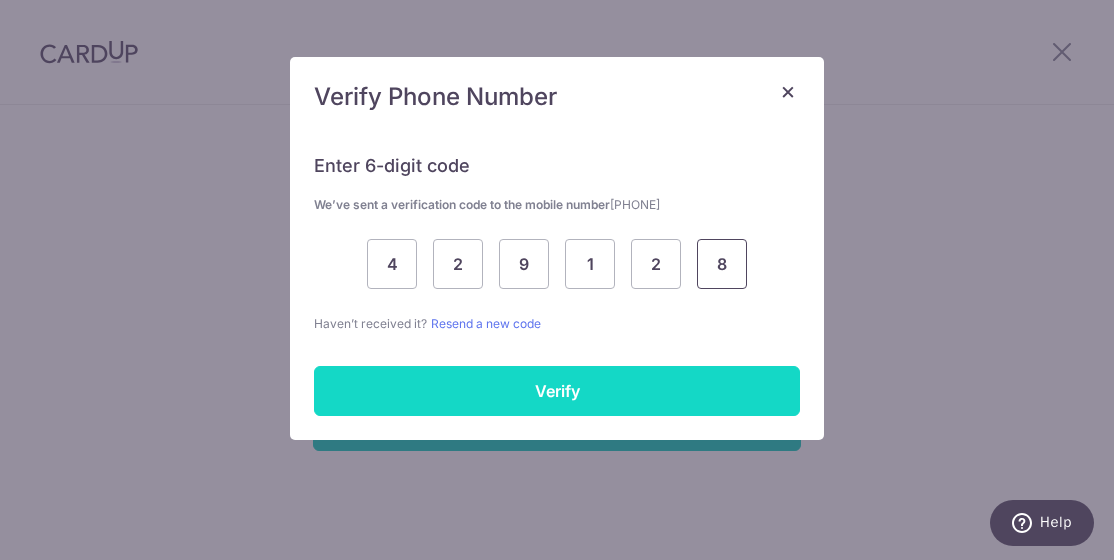 type on "8" 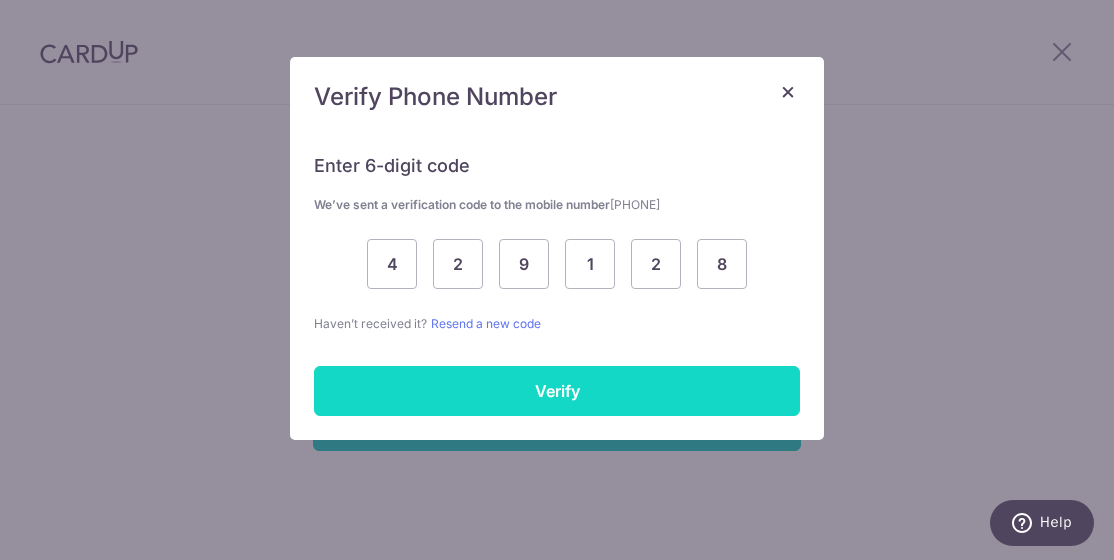 click on "Verify" at bounding box center (557, 391) 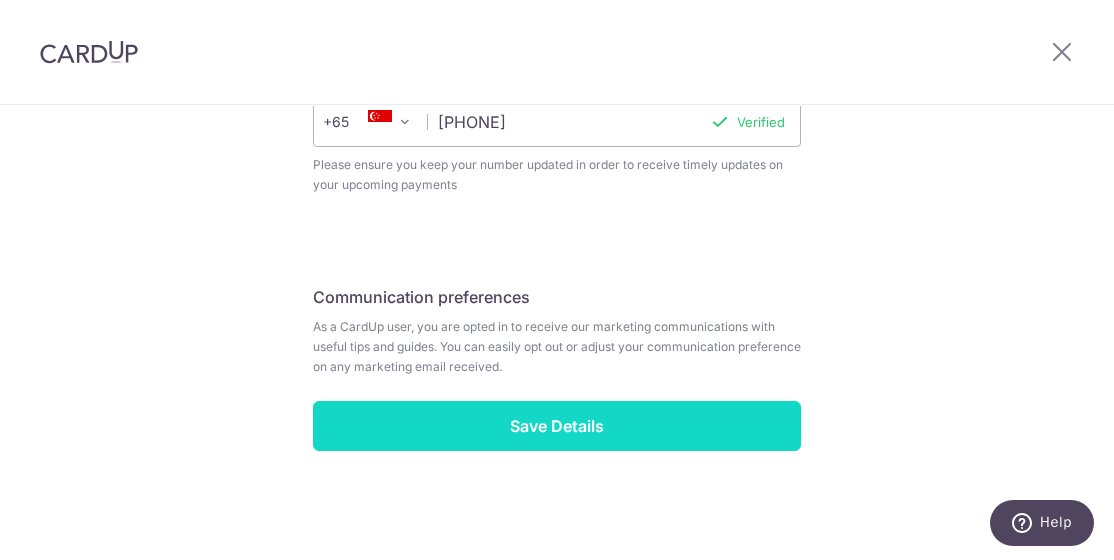 click on "Save Details" at bounding box center (557, 426) 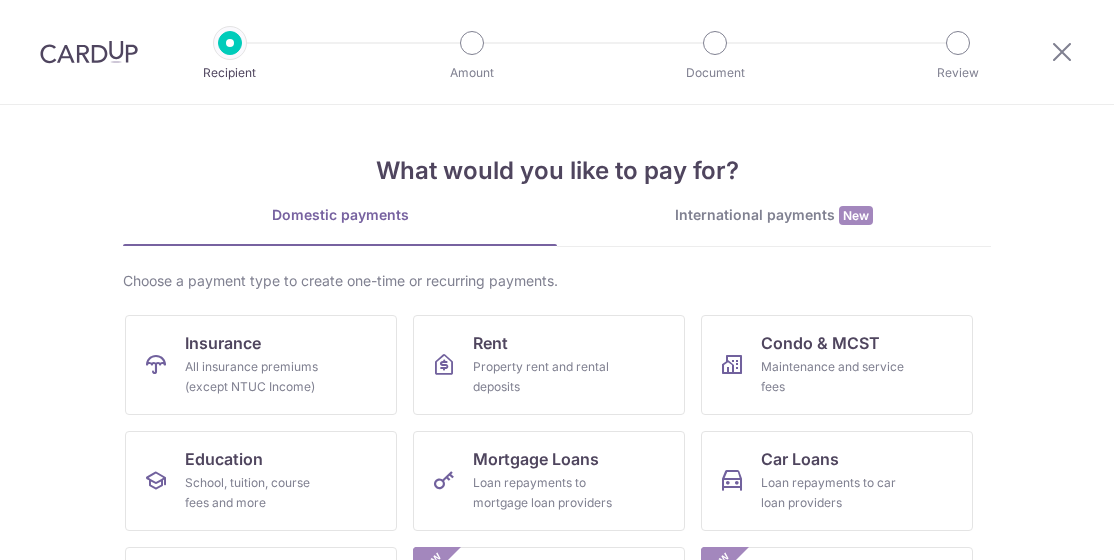 scroll, scrollTop: 0, scrollLeft: 0, axis: both 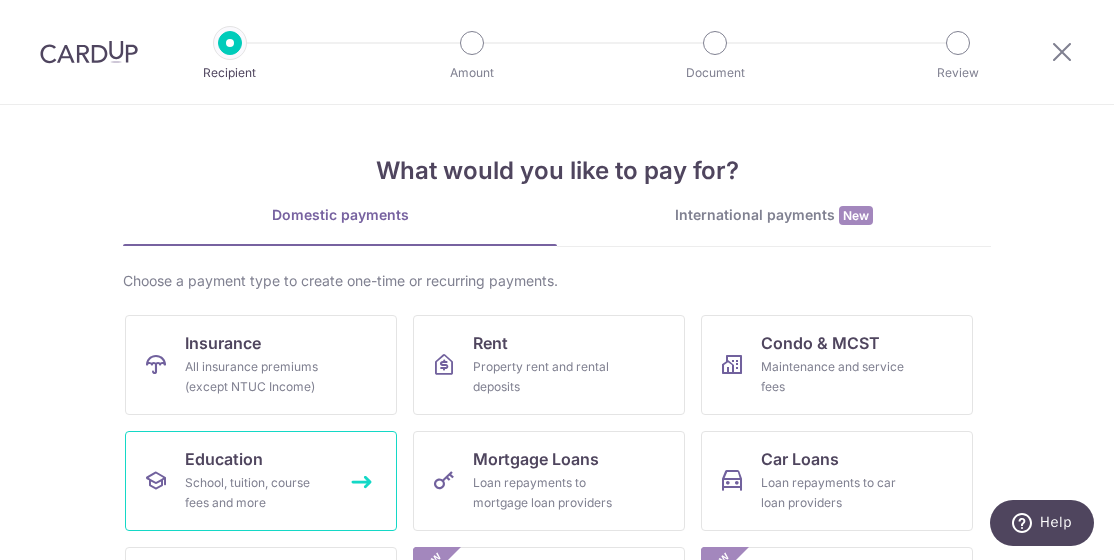 click on "School, tuition, course fees and more" at bounding box center [257, 493] 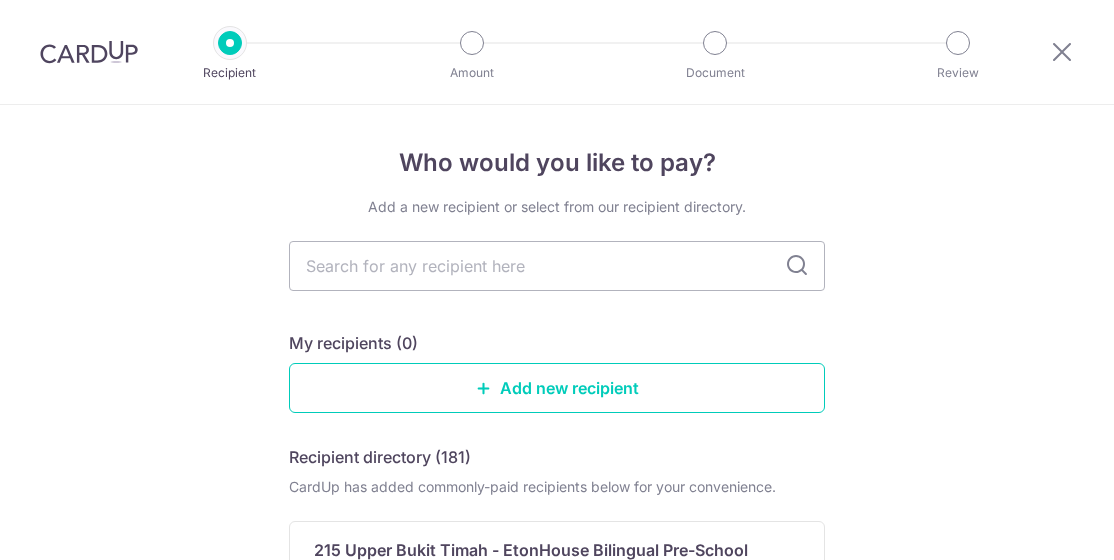 scroll, scrollTop: 0, scrollLeft: 0, axis: both 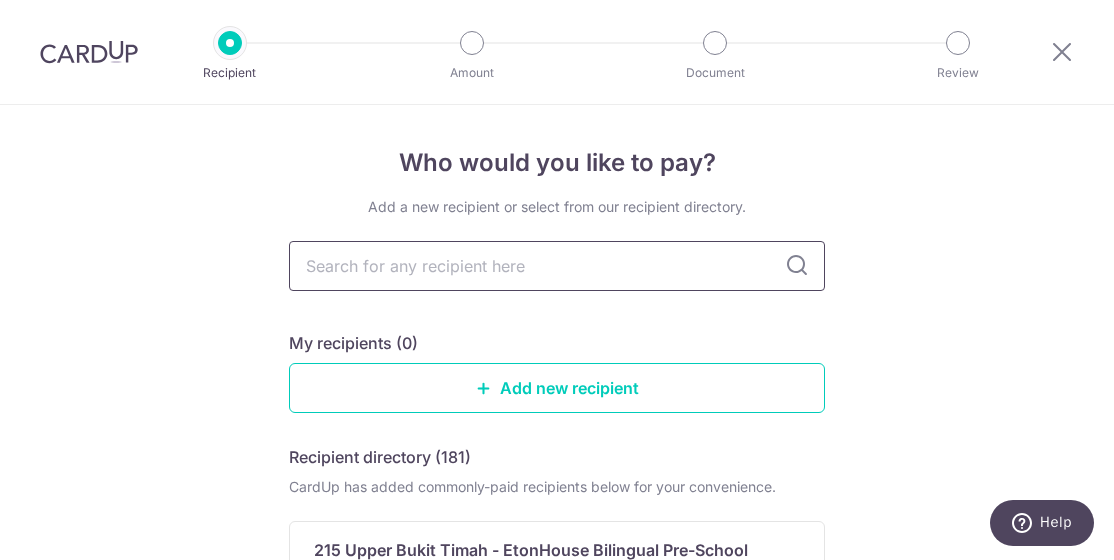 click at bounding box center [557, 266] 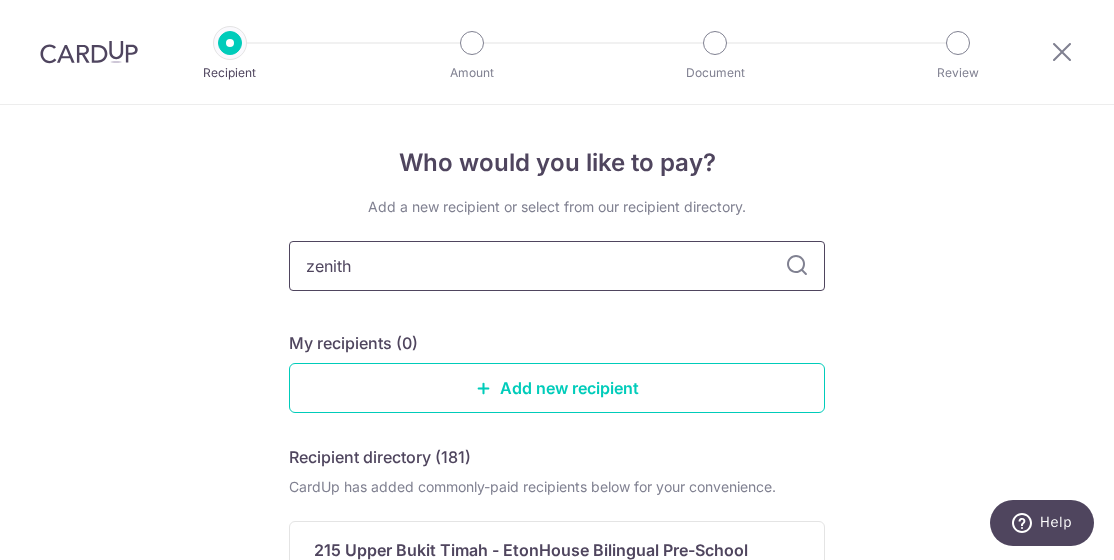 type on "zenith e" 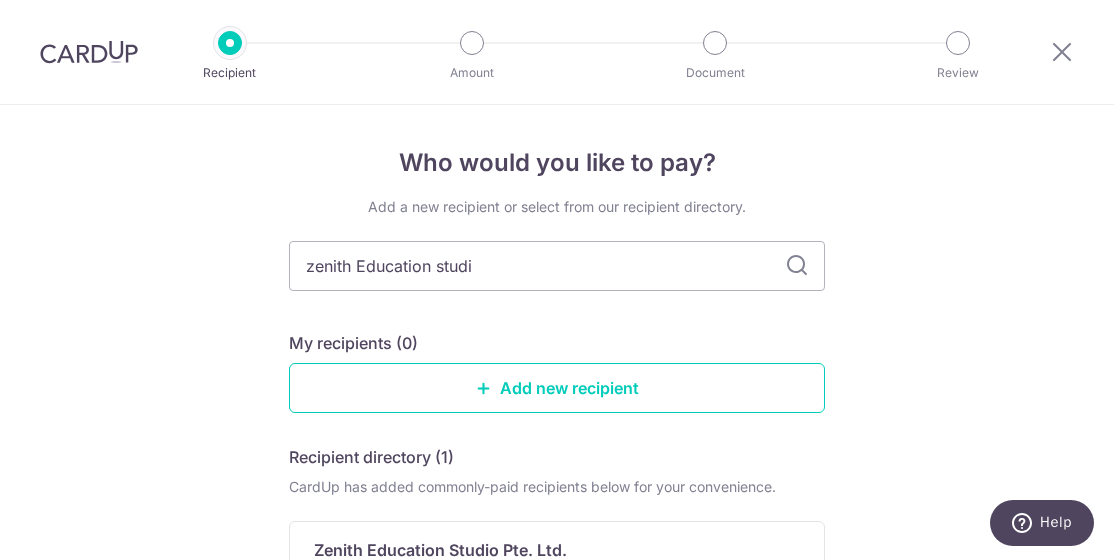 type on "zenith Education studio" 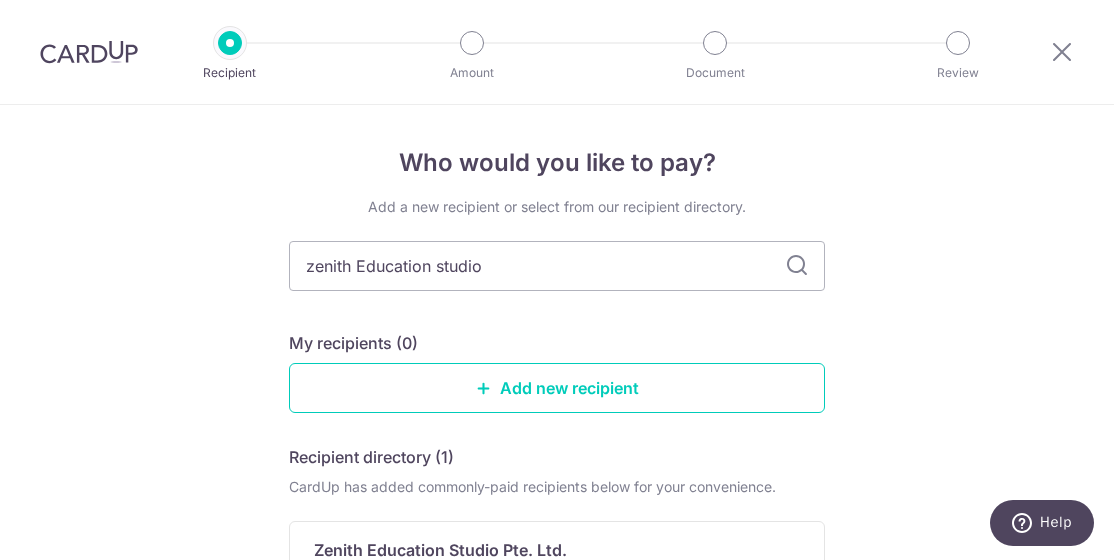 click at bounding box center (797, 266) 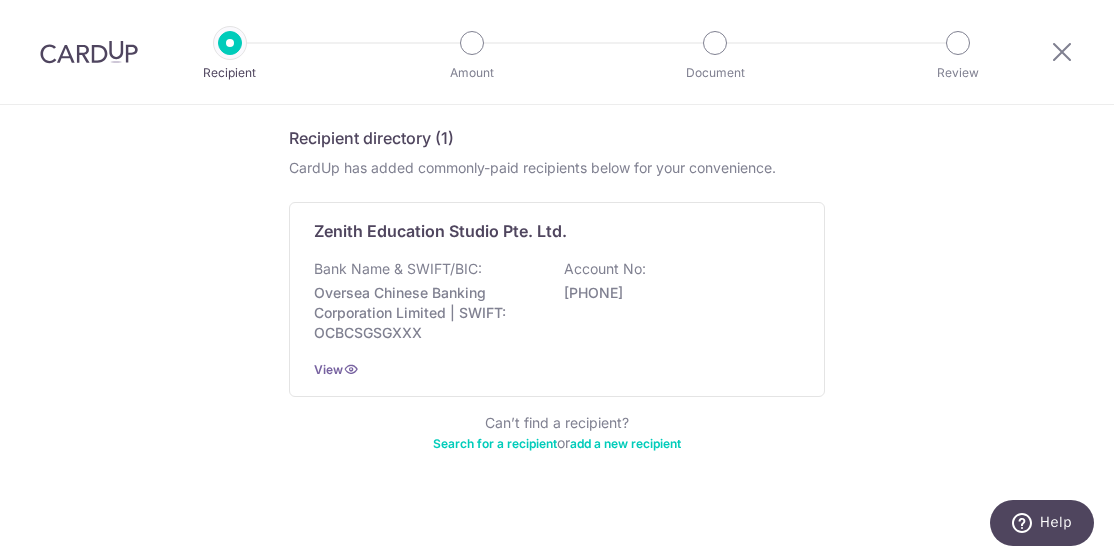 scroll, scrollTop: 328, scrollLeft: 0, axis: vertical 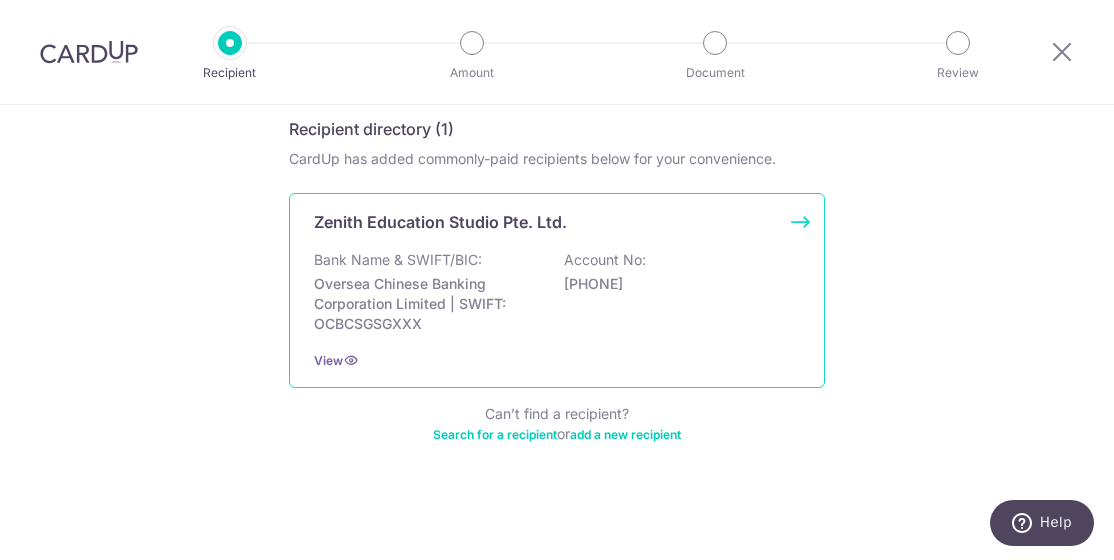 click on "Zenith Education Studio Pte. Ltd.
Bank Name & SWIFT/BIC:
Oversea Chinese Banking Corporation Limited | SWIFT: OCBCSGSGXXX
Account No:
713311421001
View" at bounding box center (557, 290) 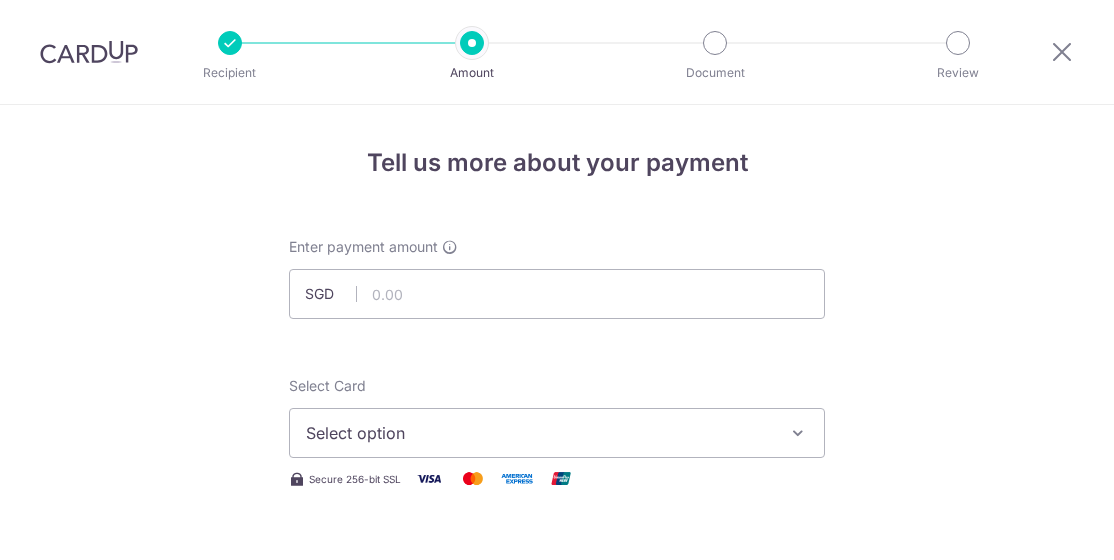 scroll, scrollTop: 0, scrollLeft: 0, axis: both 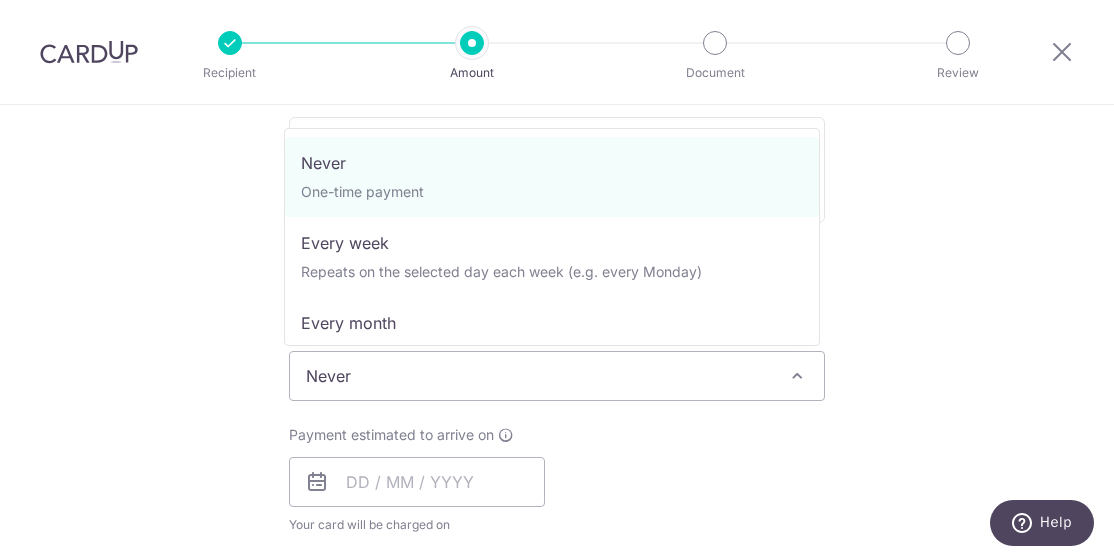 click at bounding box center [797, 376] 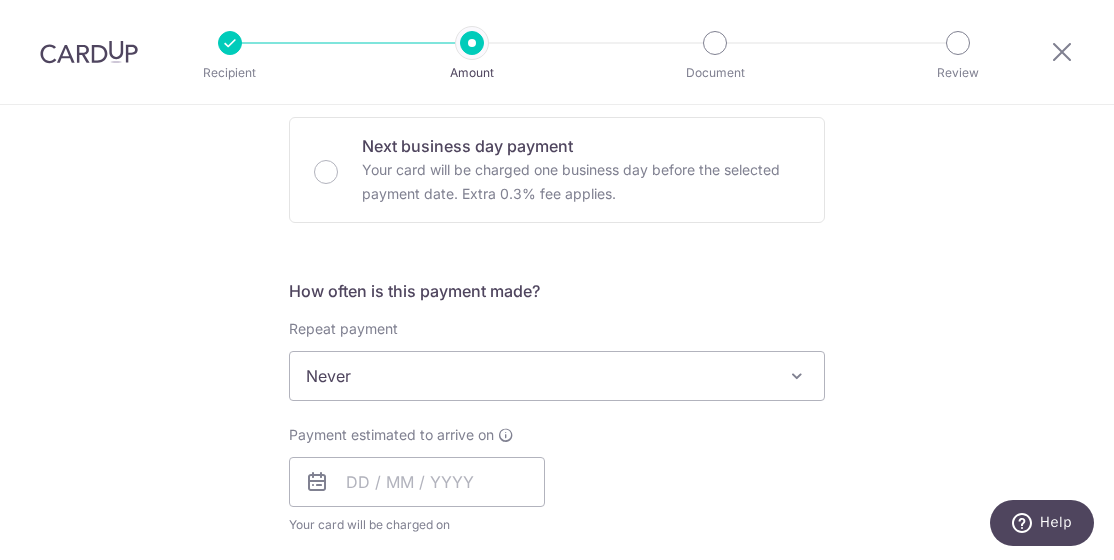 click on "Tell us more about your payment
Enter payment amount
SGD
Select Card
Select option
Add credit card
Secure 256-bit SSL
Text
New card details
Card
Secure 256-bit SSL" at bounding box center (557, 409) 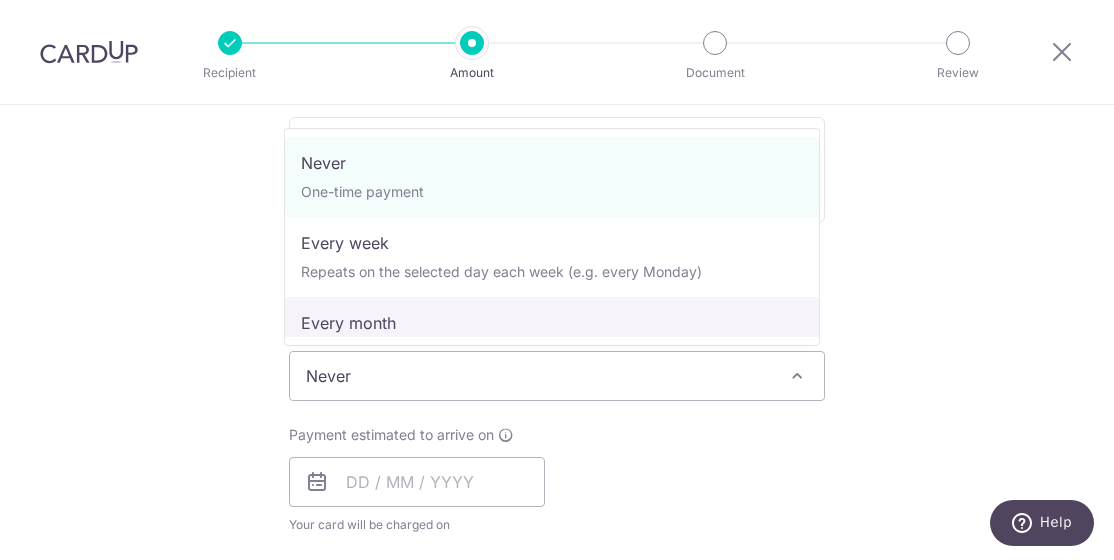 select on "3" 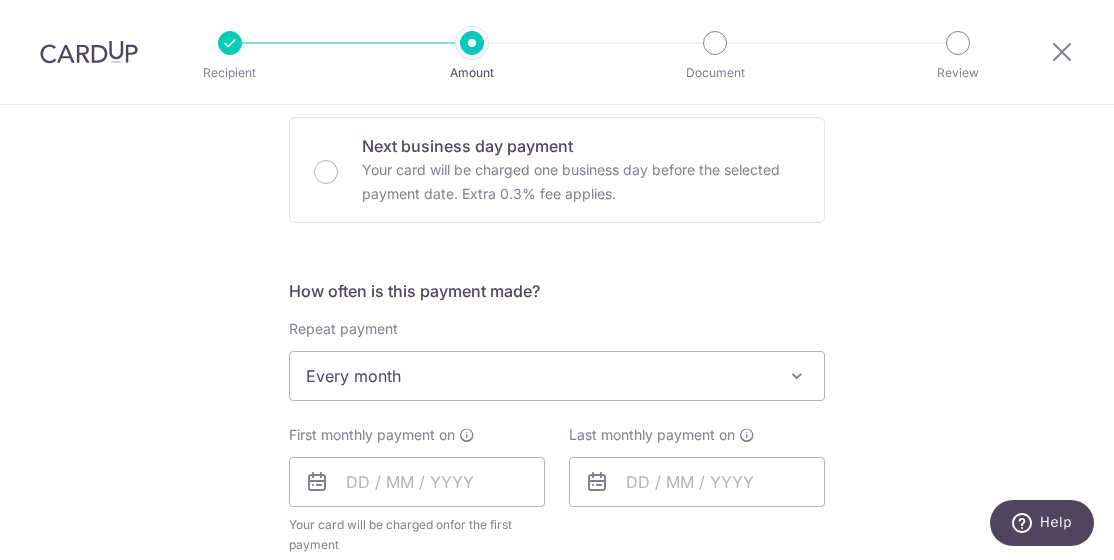 click on "Tell us more about your payment
Enter payment amount
SGD
Select Card
Select option
Add credit card
Secure 256-bit SSL
Text
New card details
Card
Secure 256-bit SSL" at bounding box center (557, 419) 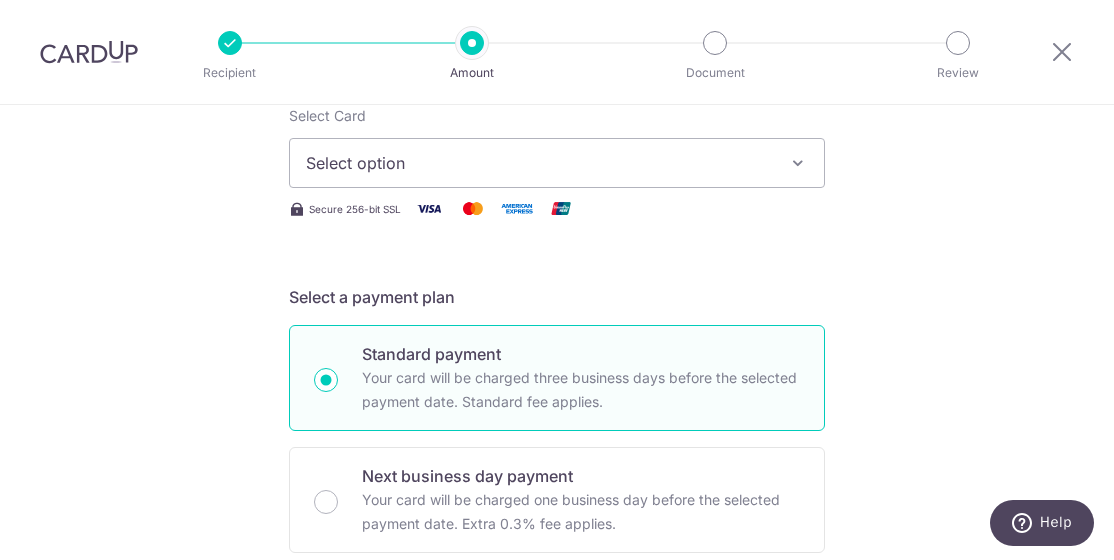 scroll, scrollTop: 0, scrollLeft: 0, axis: both 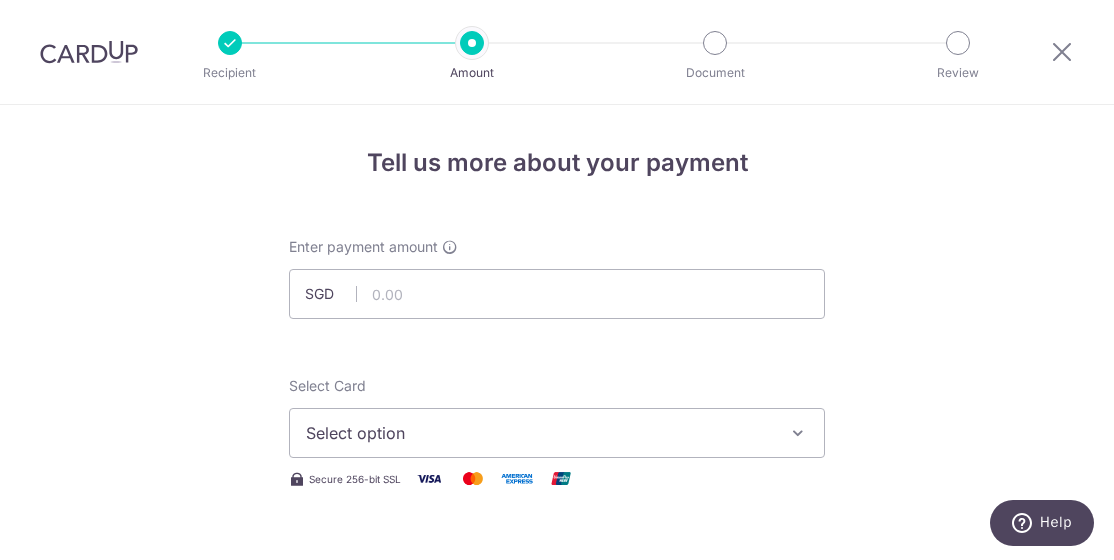 click at bounding box center [89, 52] 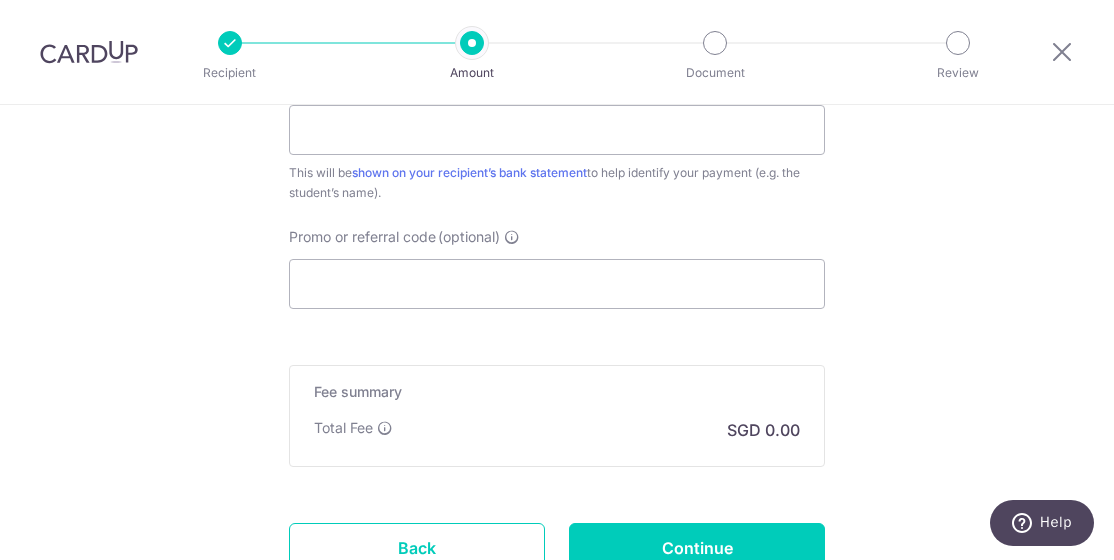 scroll, scrollTop: 1300, scrollLeft: 0, axis: vertical 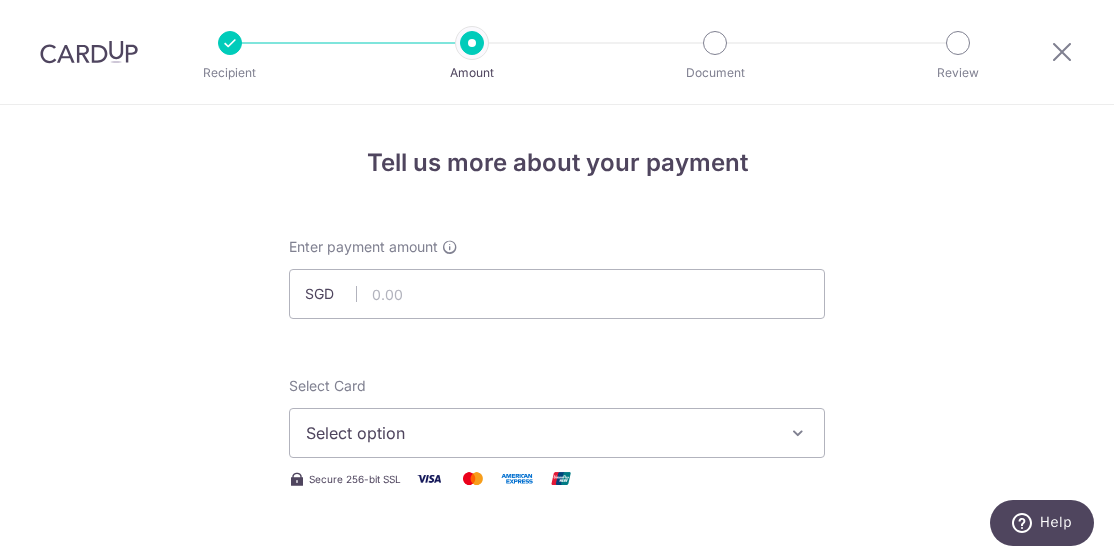 click at bounding box center (89, 52) 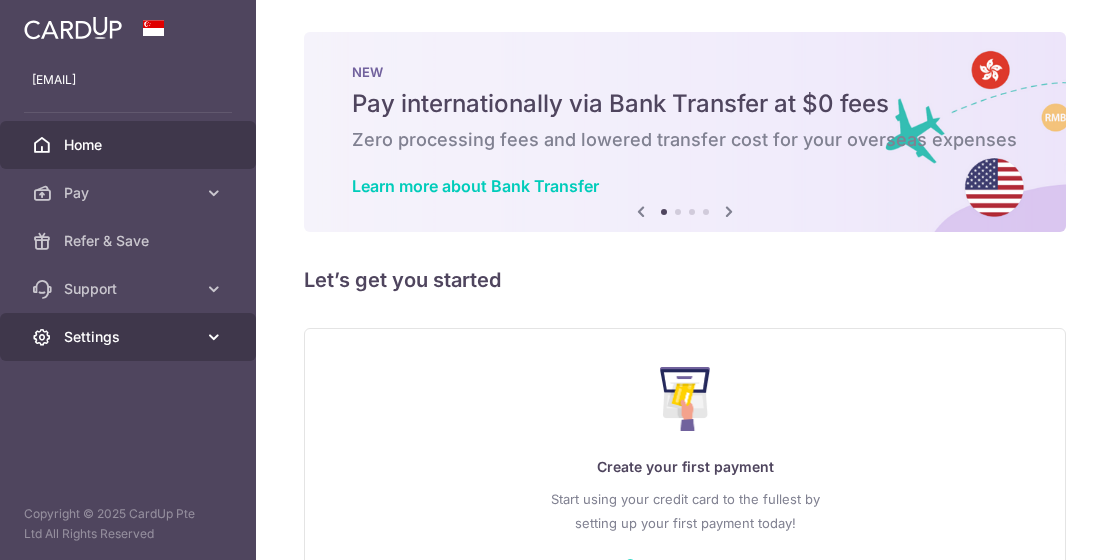 click on "Settings" at bounding box center [130, 337] 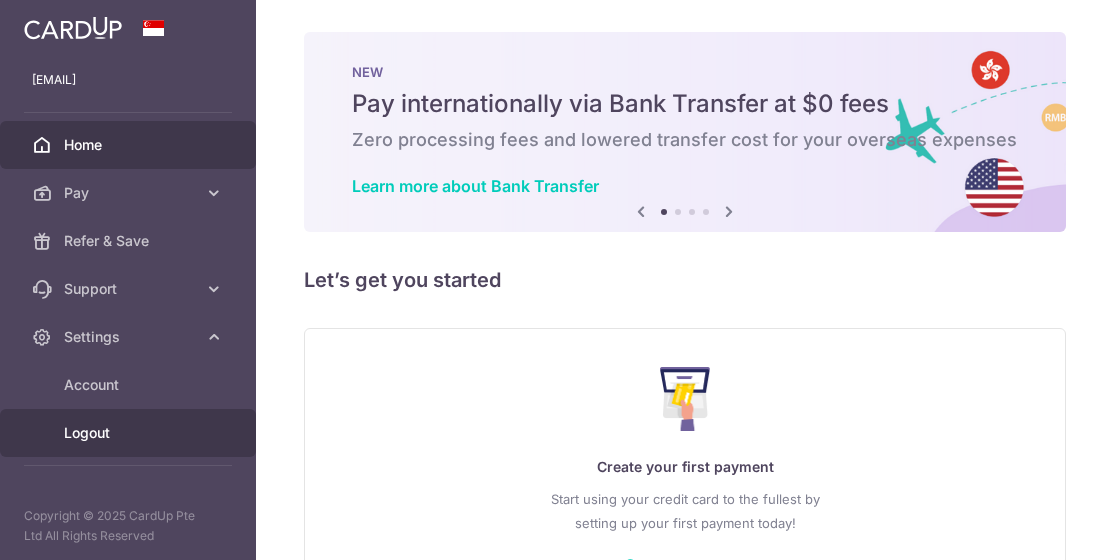 click on "Logout" at bounding box center (130, 433) 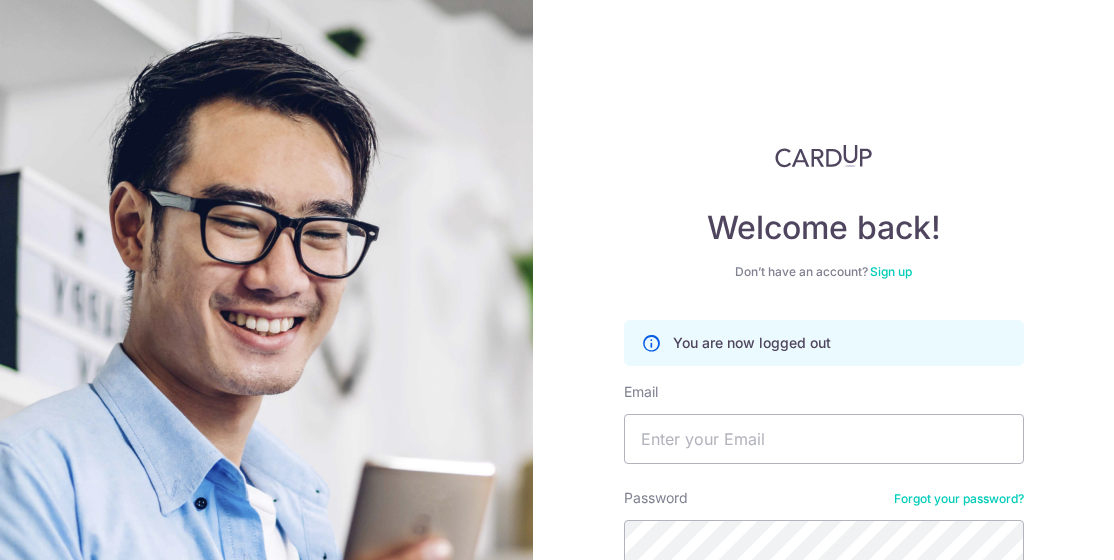 scroll, scrollTop: 0, scrollLeft: 0, axis: both 